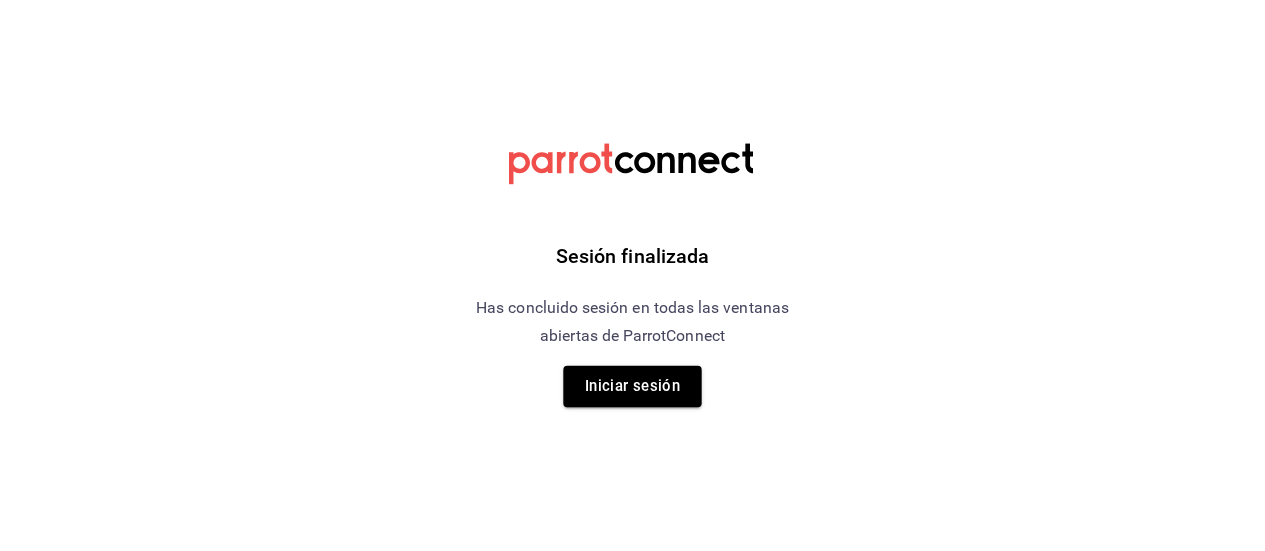 scroll, scrollTop: 0, scrollLeft: 0, axis: both 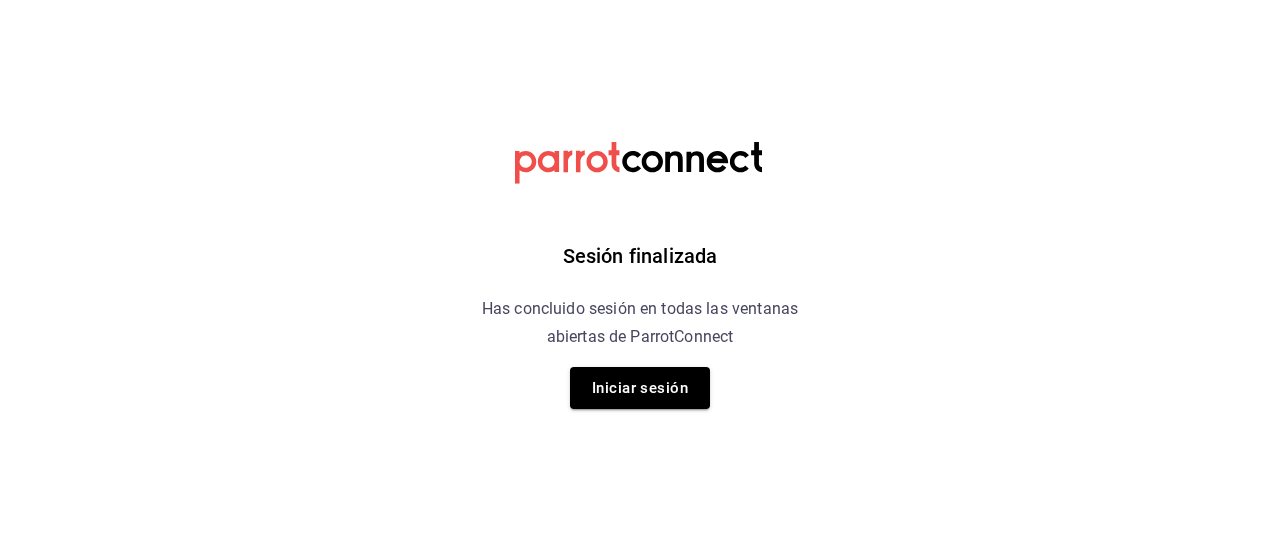 click on "Iniciar sesión" at bounding box center [640, 388] 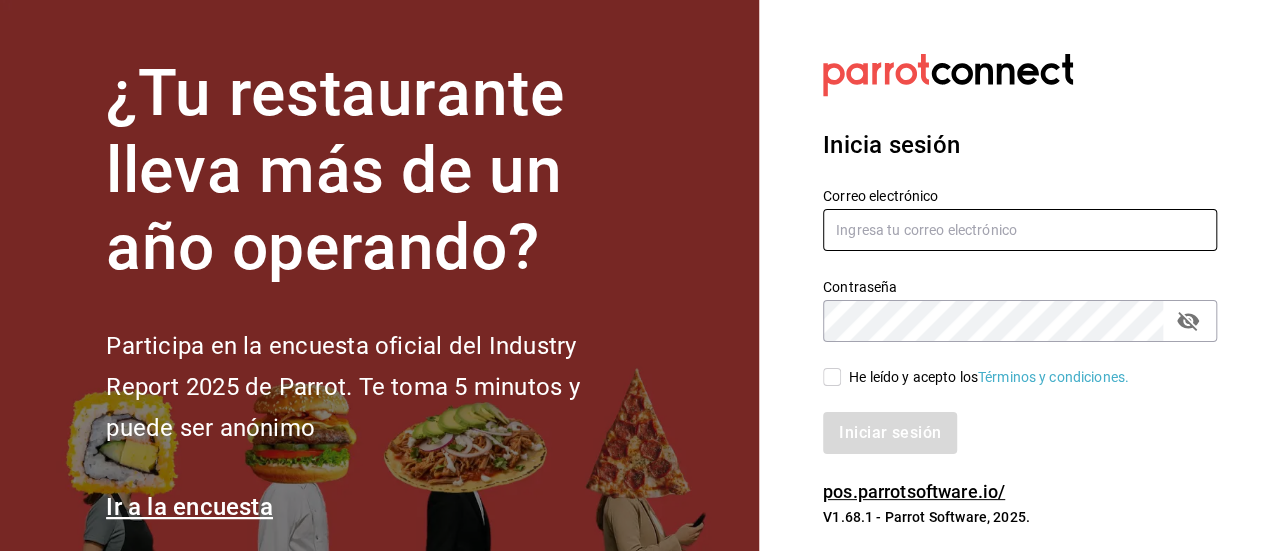 click at bounding box center [1020, 230] 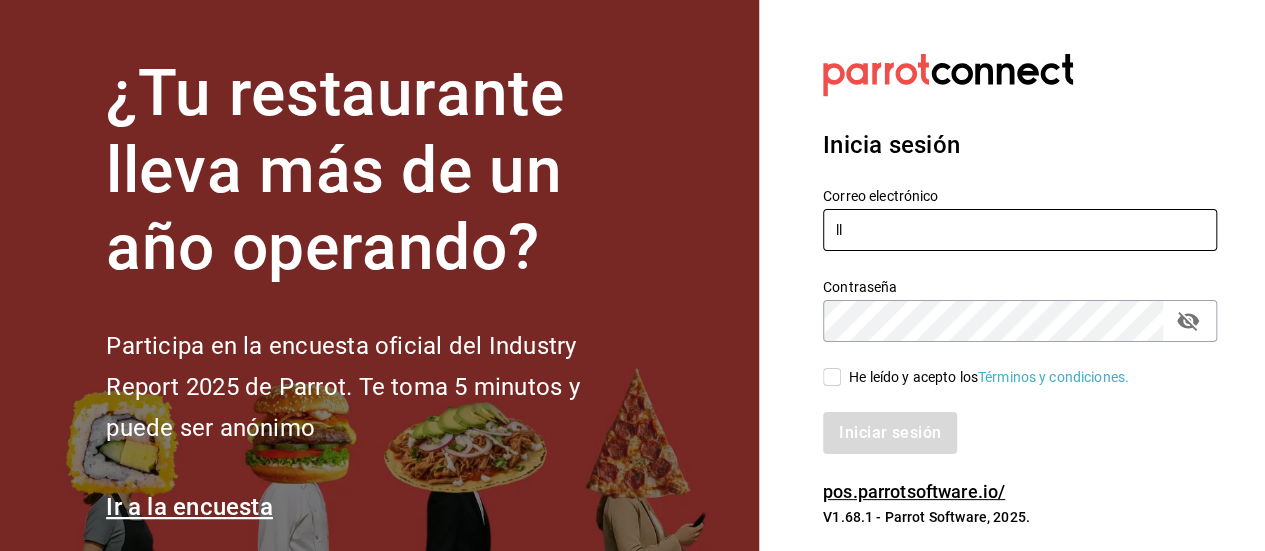 type on "l" 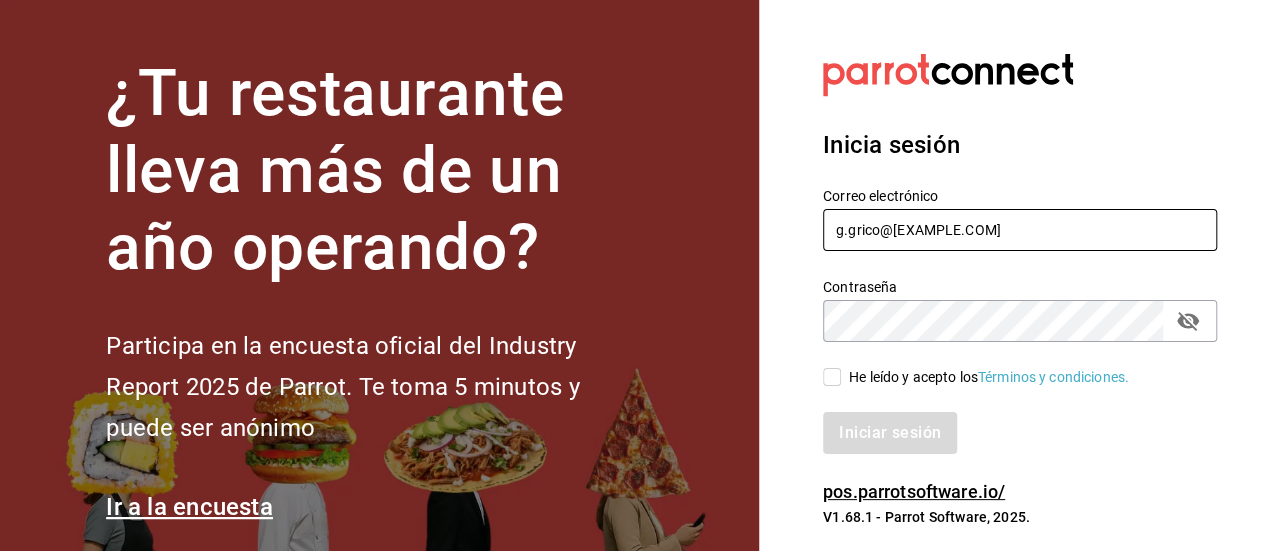 type on "g.grico@[EXAMPLE.COM]" 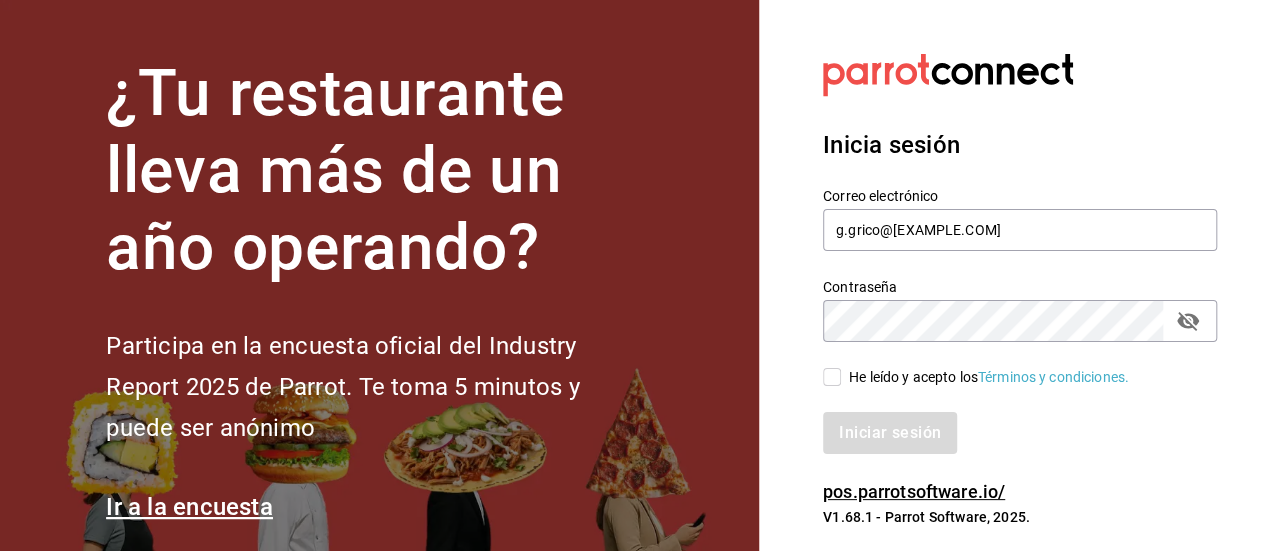 click on "He leído y acepto los  Términos y condiciones." at bounding box center (832, 377) 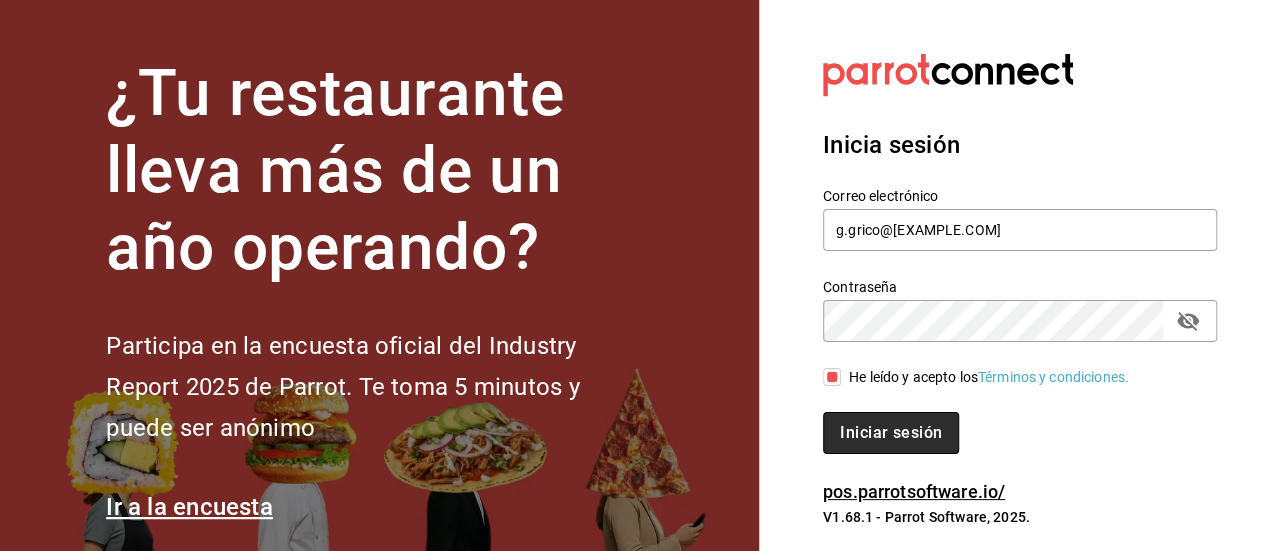 click on "Iniciar sesión" at bounding box center [891, 433] 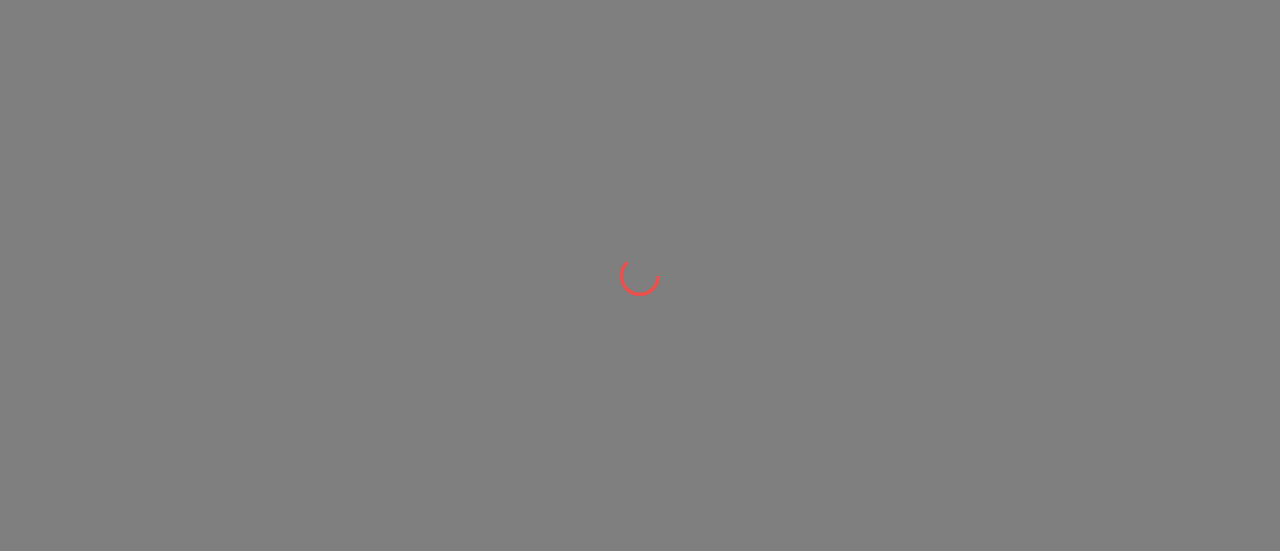 scroll, scrollTop: 0, scrollLeft: 0, axis: both 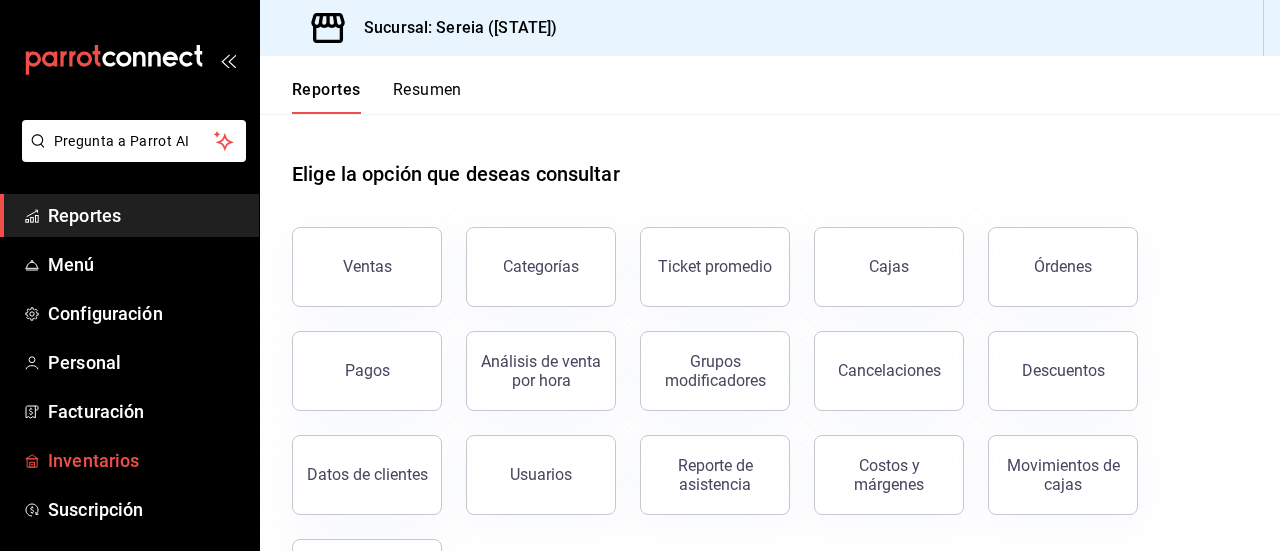 click on "Inventarios" at bounding box center [145, 460] 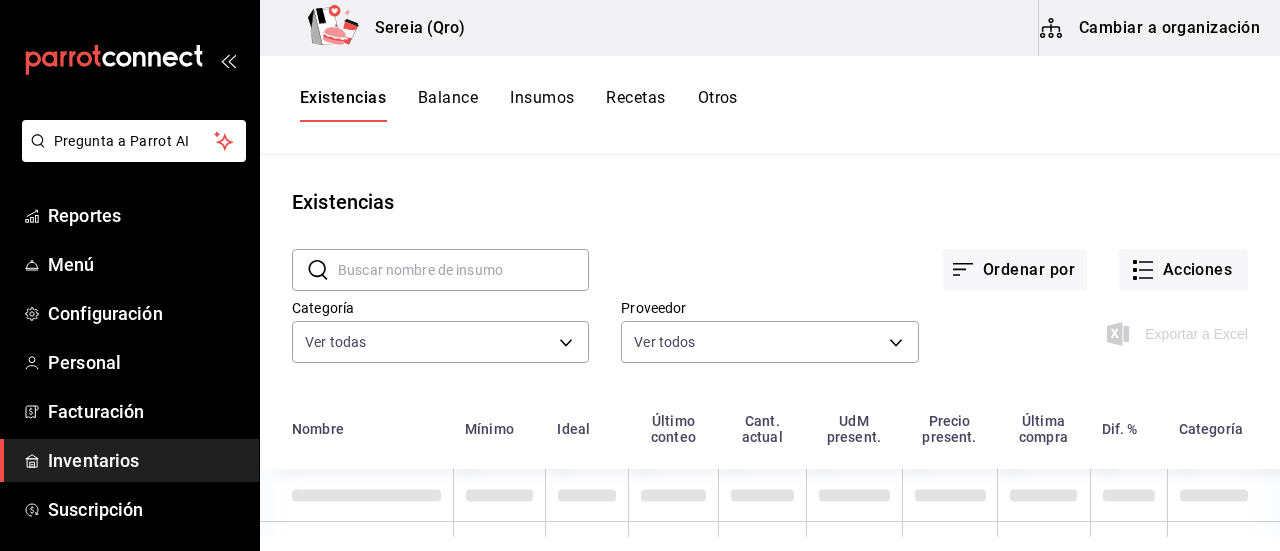click at bounding box center [463, 270] 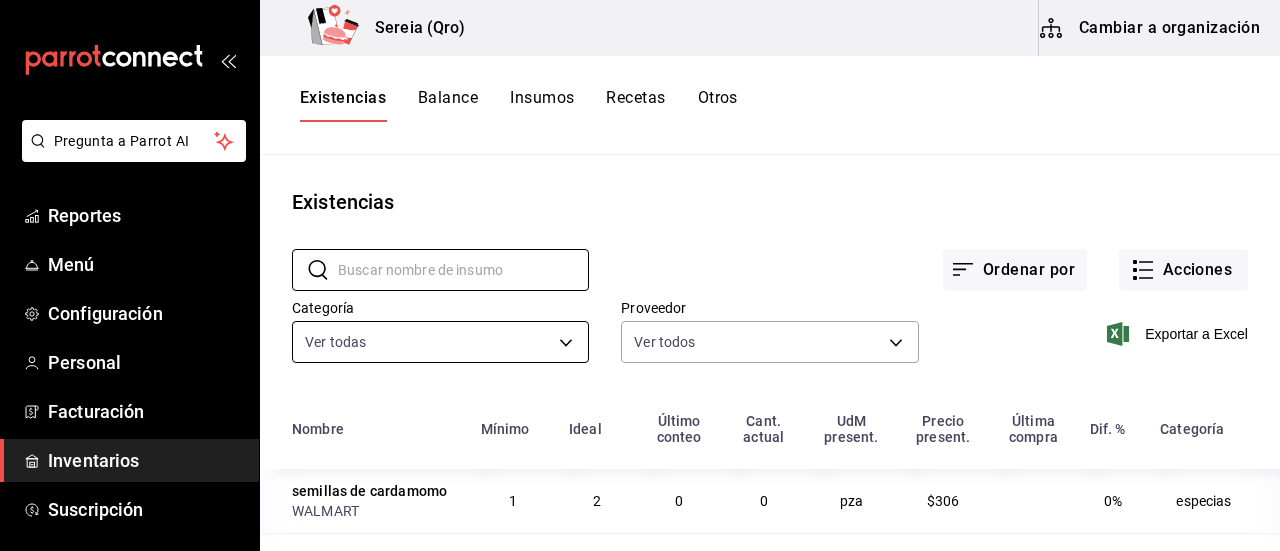 click on "Pregunta a Parrot AI Reportes   Menú   Configuración   Personal   Facturación   Inventarios   Suscripción   Ayuda Recomienda Parrot   [FIRST] [LAST]   Sugerir nueva función   Sereia ([STATE]) Cambiar a organización Existencias Balance Insumos Recetas Otros Existencias ​ ​ Ordenar por Acciones Categoría Ver todas Proveedor Ver todos Exportar a Excel Nombre Mínimo Ideal Último conteo Cant. actual UdM present. Precio present. Última compra Dif. % Categoría semillas de cardamomo WALMART 1 2 0 0 pza $306 0% especias chicharron LOS GUAJIROS 1 2 0 0 kg $70 0% proteina filete de tilapia HEB 1 2 0 0 kg $149 0% proteina maiz pozolero MOLINO LA CRUZ 1 2 0 0 kg $55 0% leguminosas molida de cerdo HEB 1 2 0 0 pza $54.23 0% proteina   sub chiles rellenos 1 pz Interno 1 5 0 0 pza $4.87 0% receta de produccion   pozole 10 kg Interno 3 10 0 0 kg $62.87 0% receta de produccion   sub tacos de requeson 1 pz Interno 1 10 0 0 pza $0 0% receta de produccion   sub tacos de camaron 1.85 kg Interno 1 2 0 0 kg $0 0%   1 5 0" at bounding box center (640, 268) 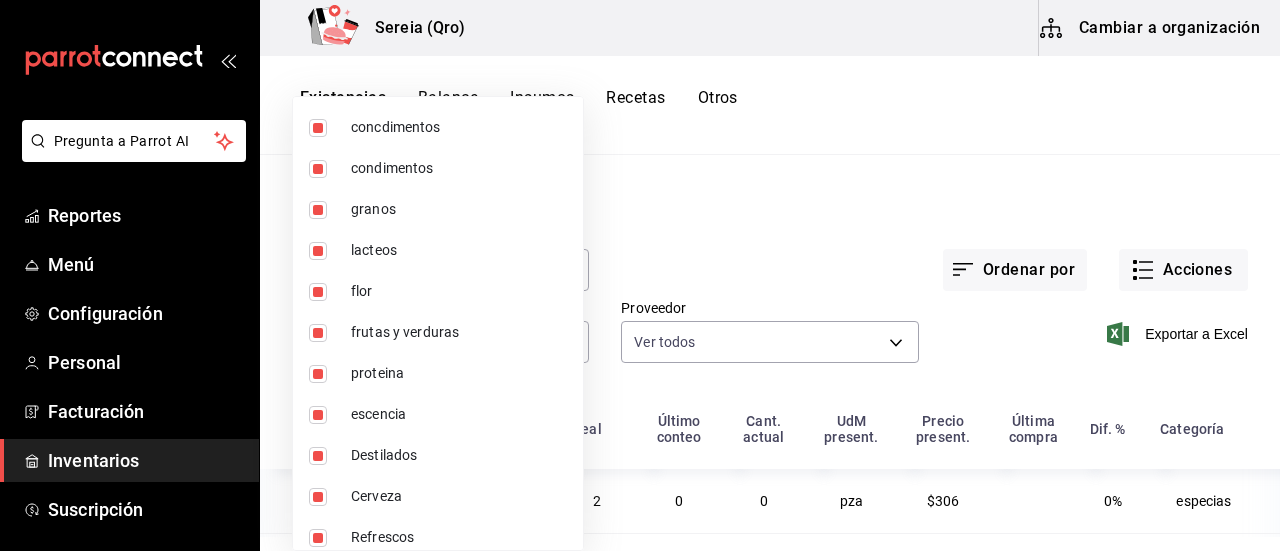 scroll, scrollTop: 1230, scrollLeft: 0, axis: vertical 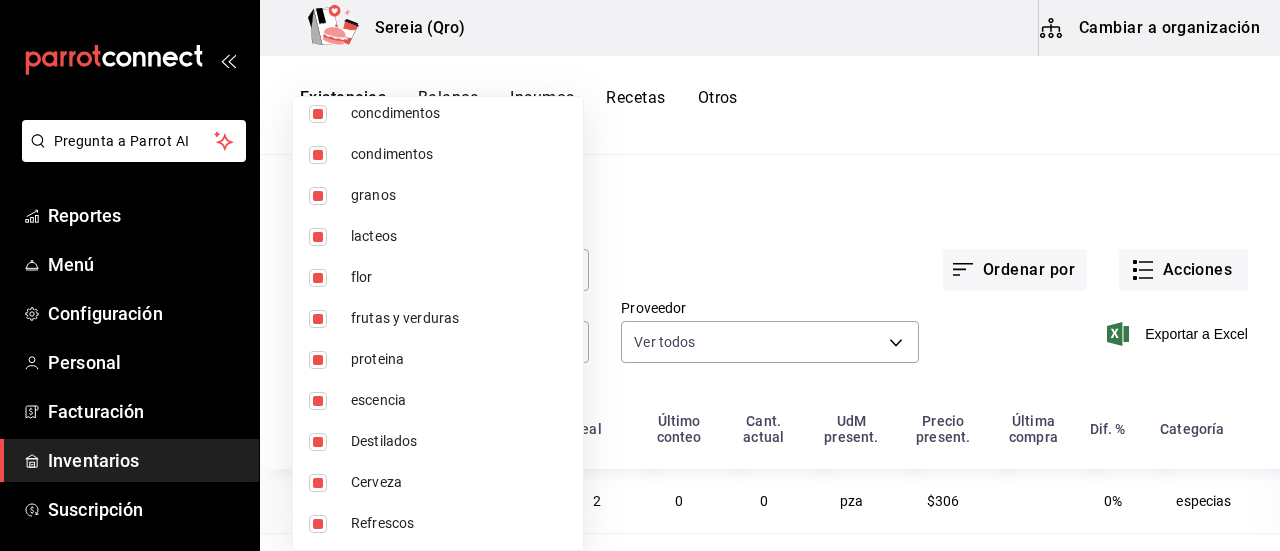 click at bounding box center (640, 275) 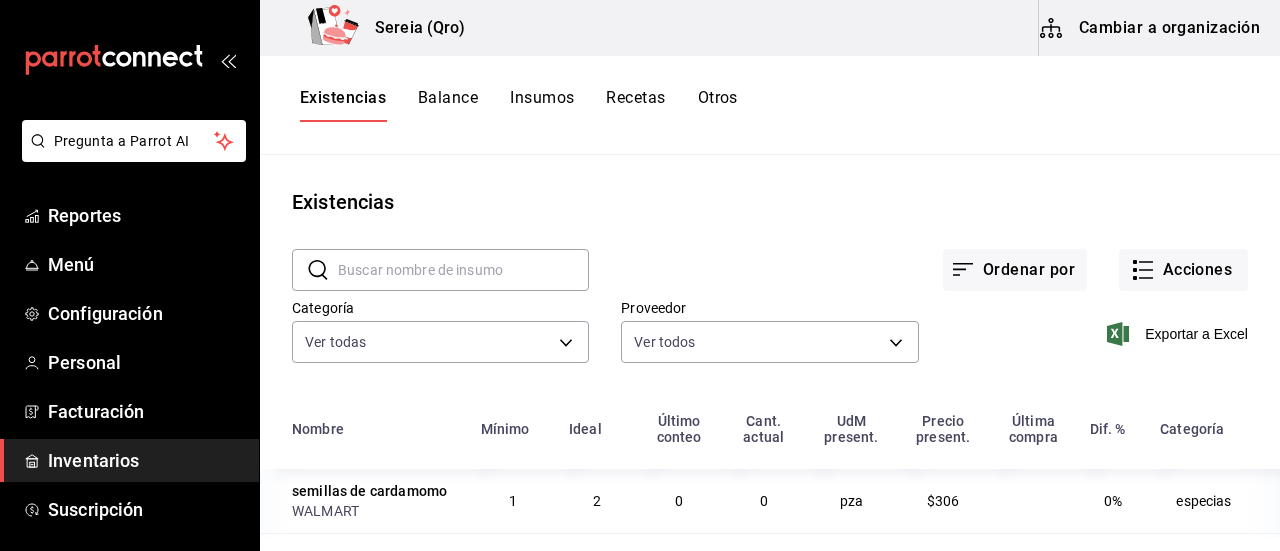 click on "Cambiar a organización" at bounding box center (1151, 28) 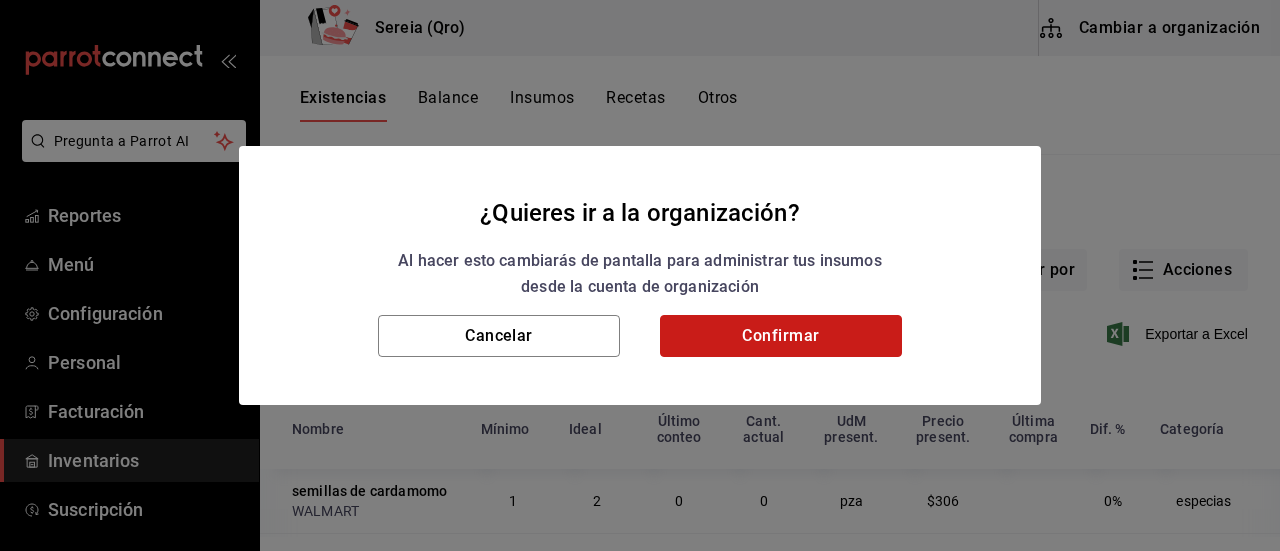 click on "Confirmar" at bounding box center (781, 336) 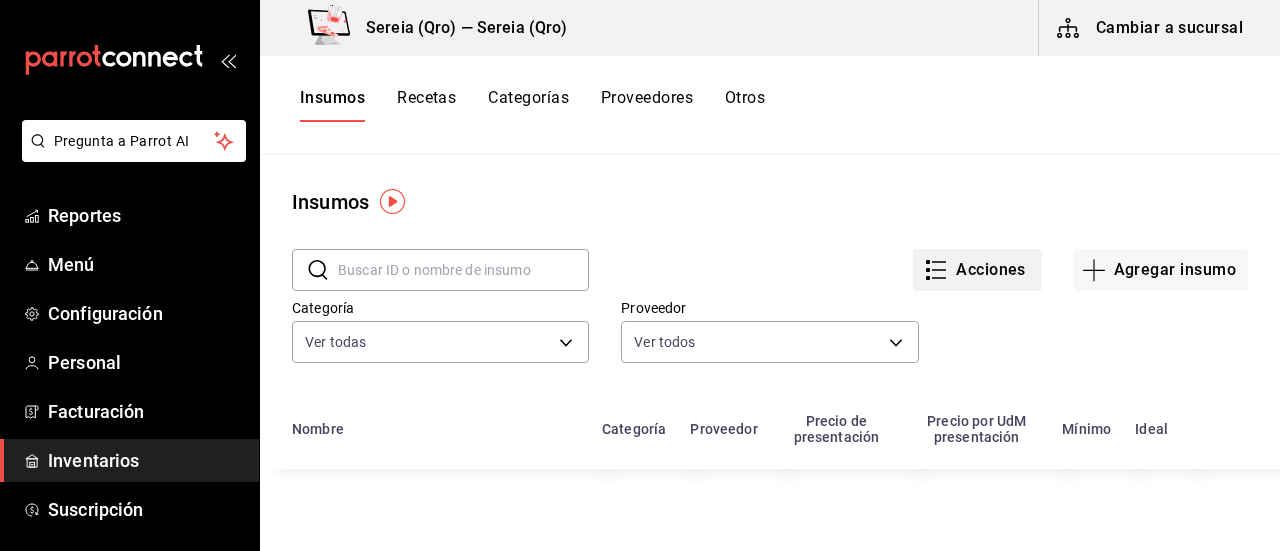 click on "Acciones" at bounding box center [977, 270] 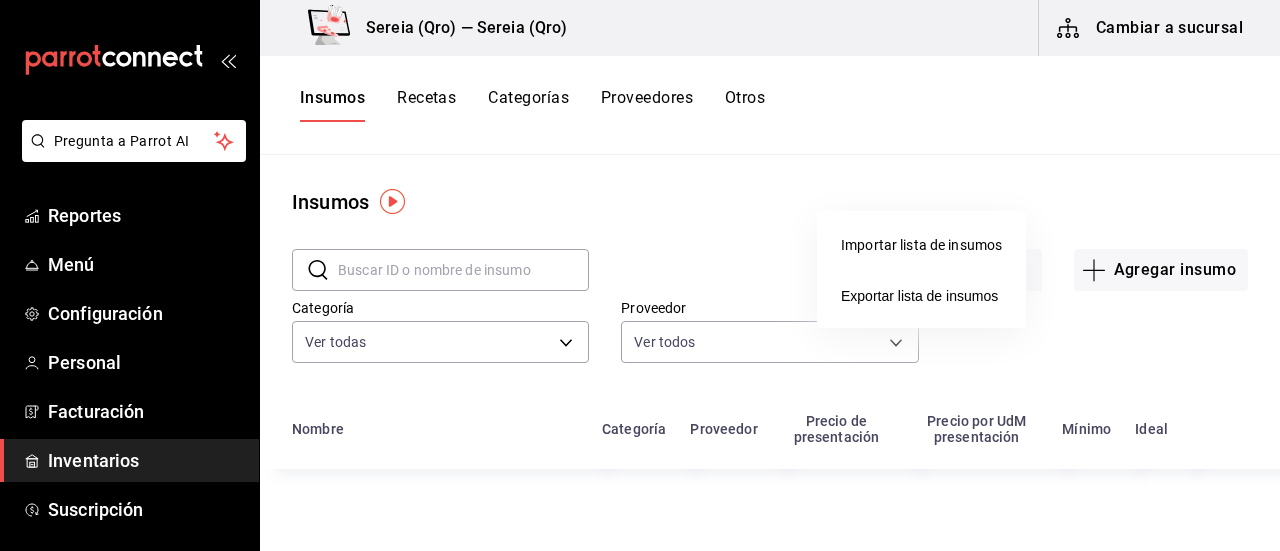 click on "Importar lista de insumos" at bounding box center (921, 245) 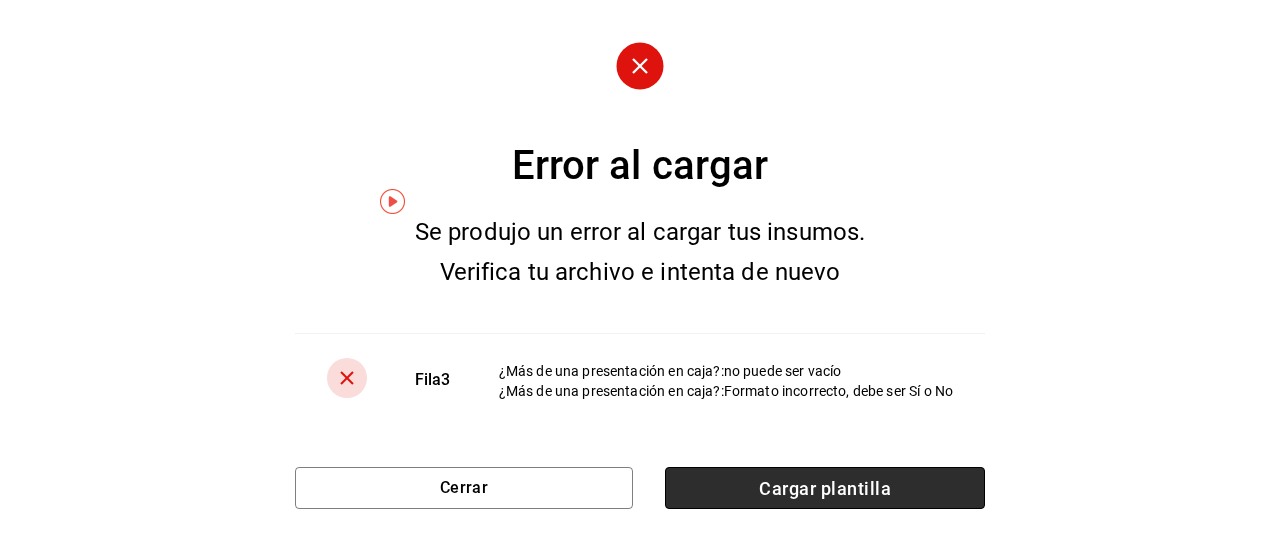 click on "Cargar plantilla" at bounding box center [825, 488] 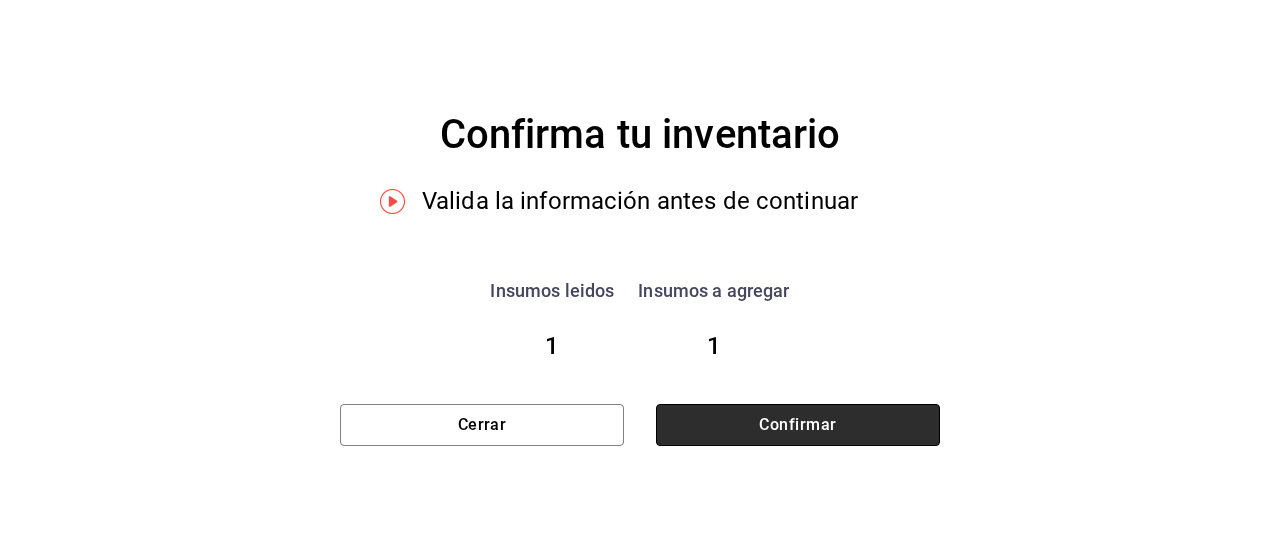 click on "Confirmar" at bounding box center [798, 425] 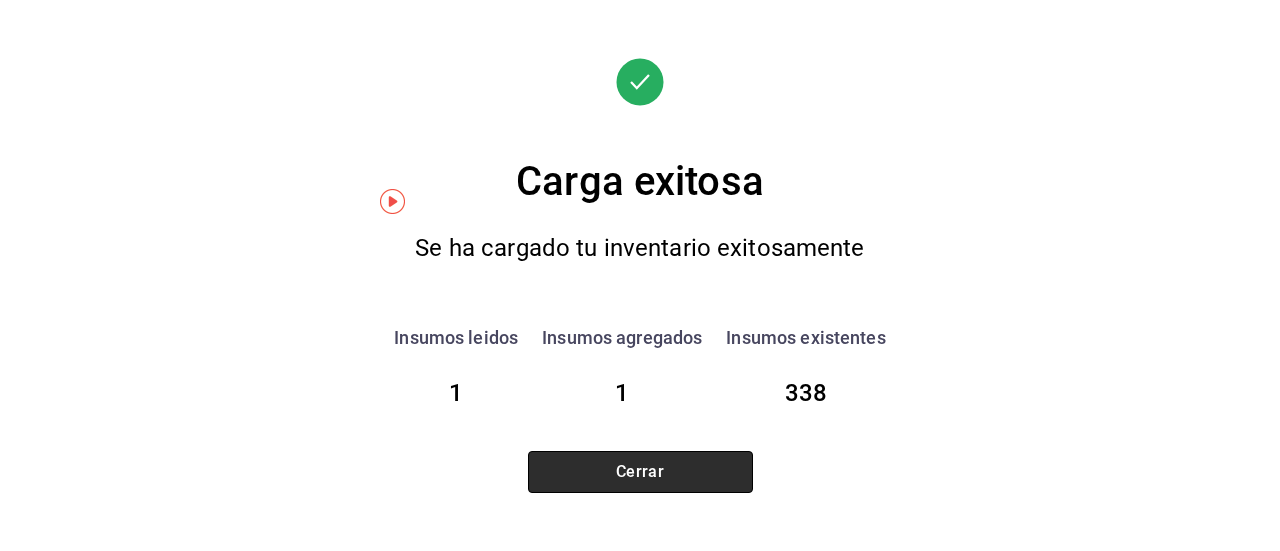 click on "Cerrar" at bounding box center [640, 472] 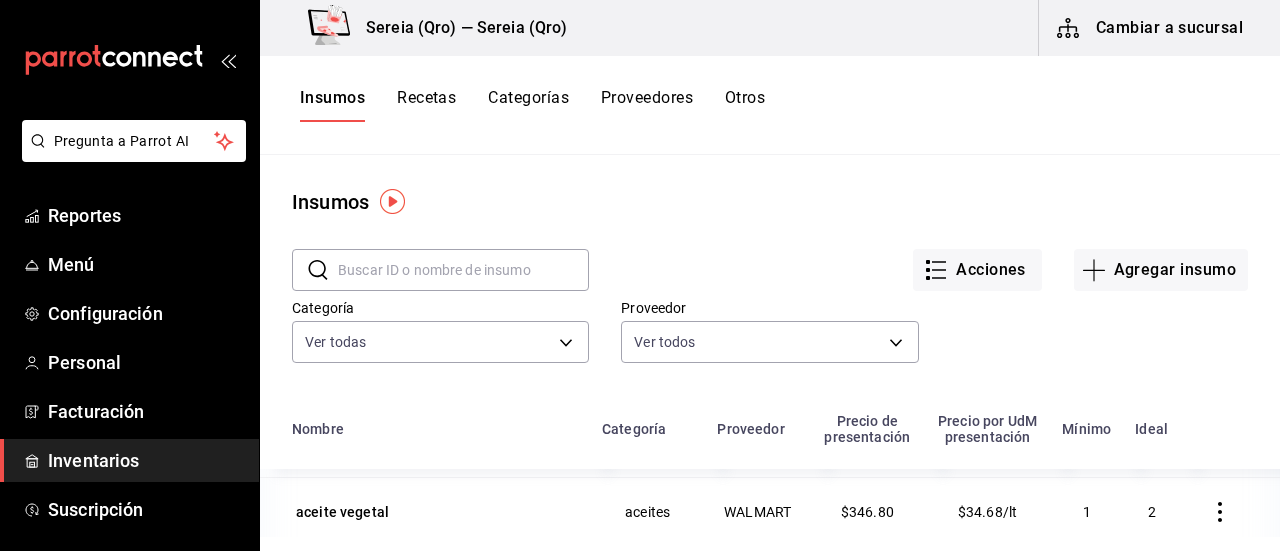 scroll, scrollTop: 100, scrollLeft: 0, axis: vertical 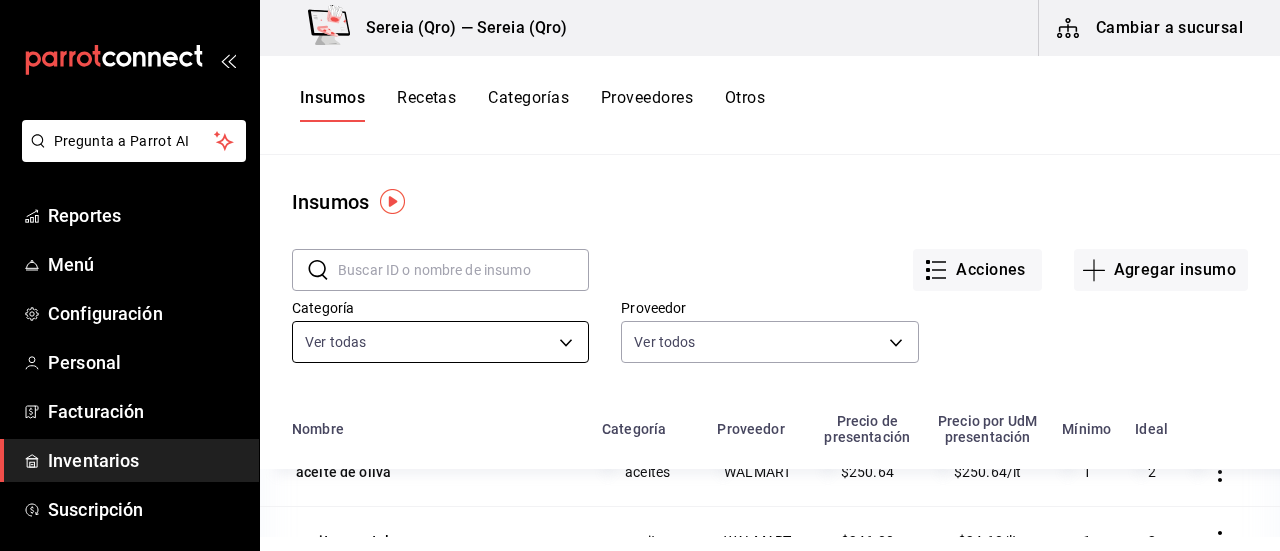 click on "Pregunta a Parrot AI Reportes   Menú   Configuración   Personal   Facturación   Inventarios   Suscripción   Ayuda Recomienda Parrot   [FIRST] [LAST]   Sugerir nueva función   Sereia ([STATE]) — Sereia ([STATE]) Cambiar a sucursal Insumos Recetas Categorías Proveedores Otros Insumos ​ ​ Acciones Agregar insumo Categoría Ver todas Proveedor Ver todos Nombre Categoría Proveedor Precio de presentación Precio por UdM presentación Mínimo Ideal   aceite de chiles 1 lt receta de produccion Interno $47.07 $47.07/lt 0.5 1 aceite de oliva aceites WALMART $250.64 $250.64/lt 1 2 aceite vegetal aceites WALMART $346.80 $34.68/lt 1 2 aceitunas frutas y verduras HEB $28.50 $28.50/pza 1 2   achiote 800 ml receta de produccion Interno $0.07 $0.07/ml 300 800 achiote marin condimentos MOLINO LA CRUZ $100.00 $100.00/kg 1 2   ad chipotle 1.9 lt receta de produccion Interno $107.36 $107.36/lt 1 2 Aguacate frutas y verduras LITTLE GEORGE $92.00 $92.00/kg 3 8   agua chile rojo 200 gr receta de produccion Interno $0.33 100" at bounding box center (640, 268) 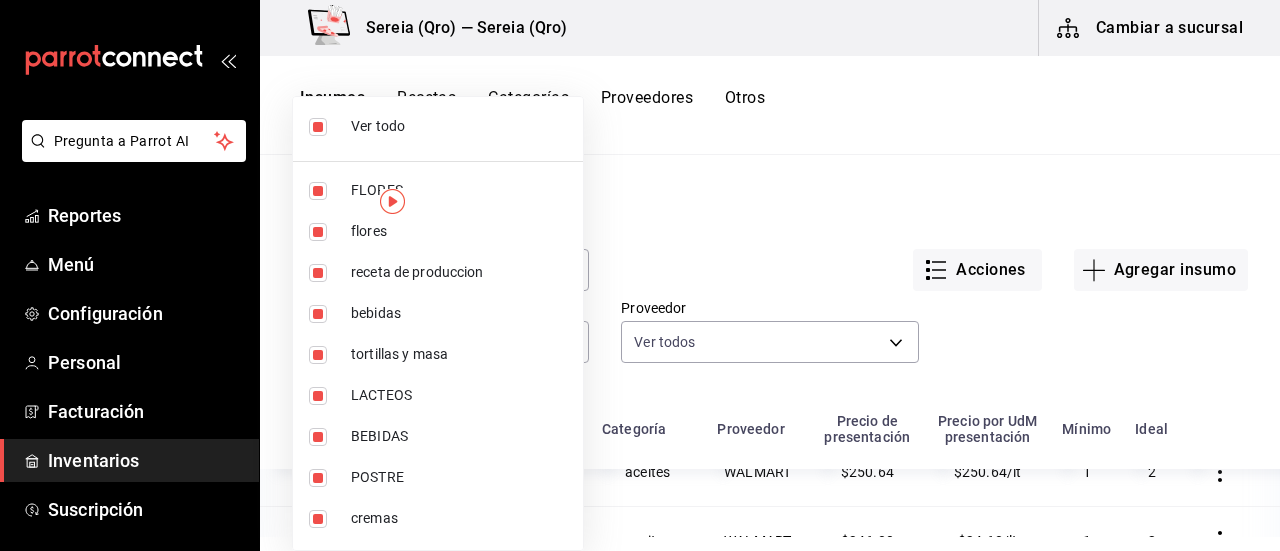 scroll, scrollTop: 0, scrollLeft: 0, axis: both 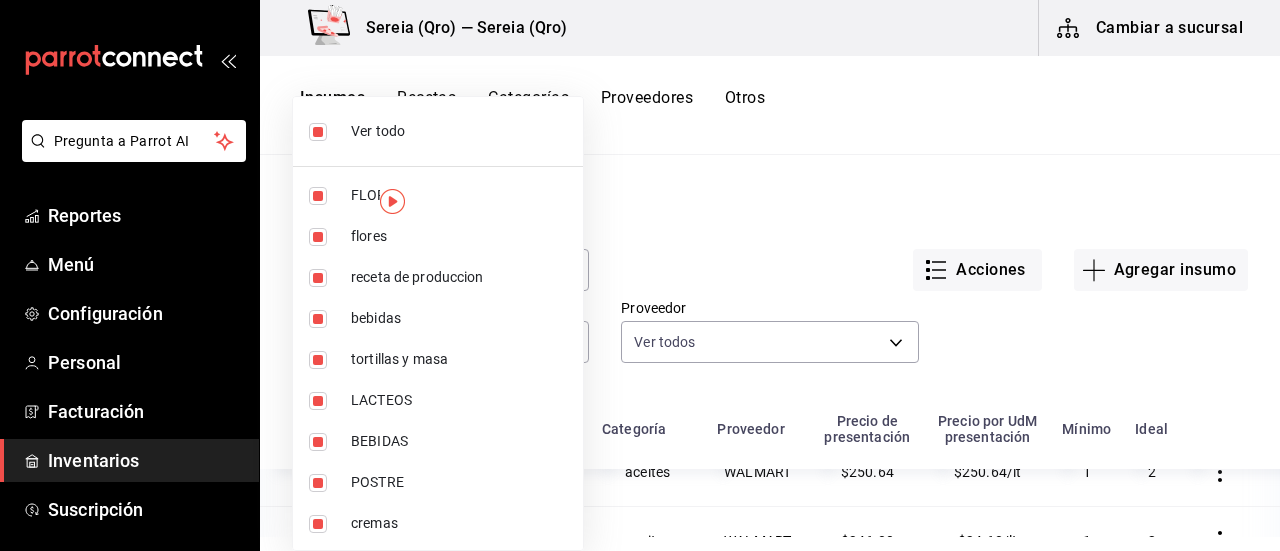 click at bounding box center [318, 132] 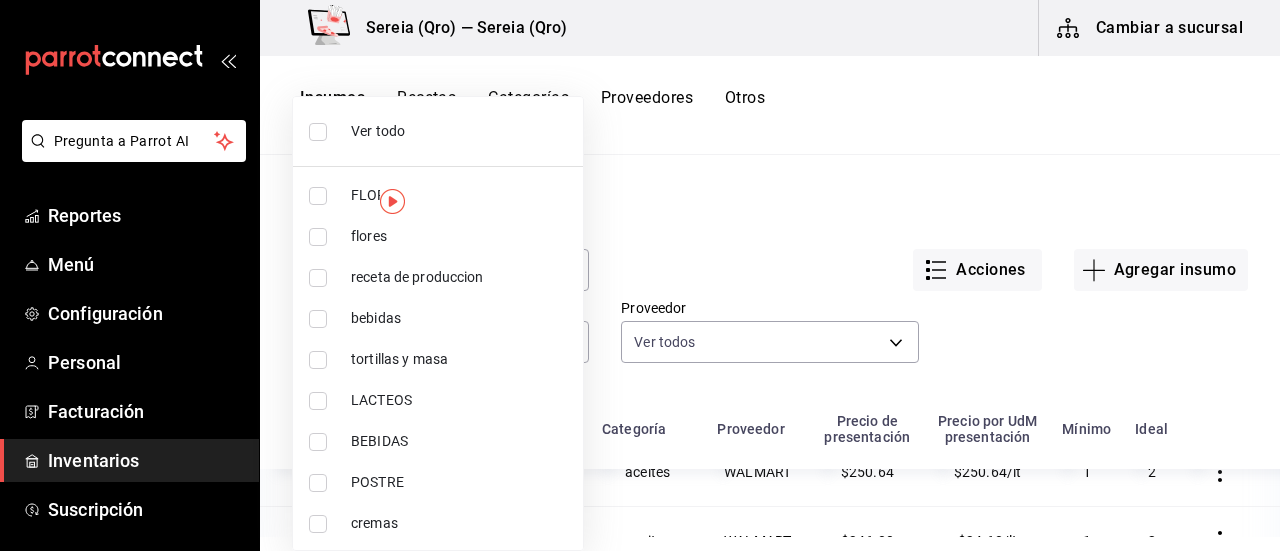 scroll, scrollTop: 0, scrollLeft: 0, axis: both 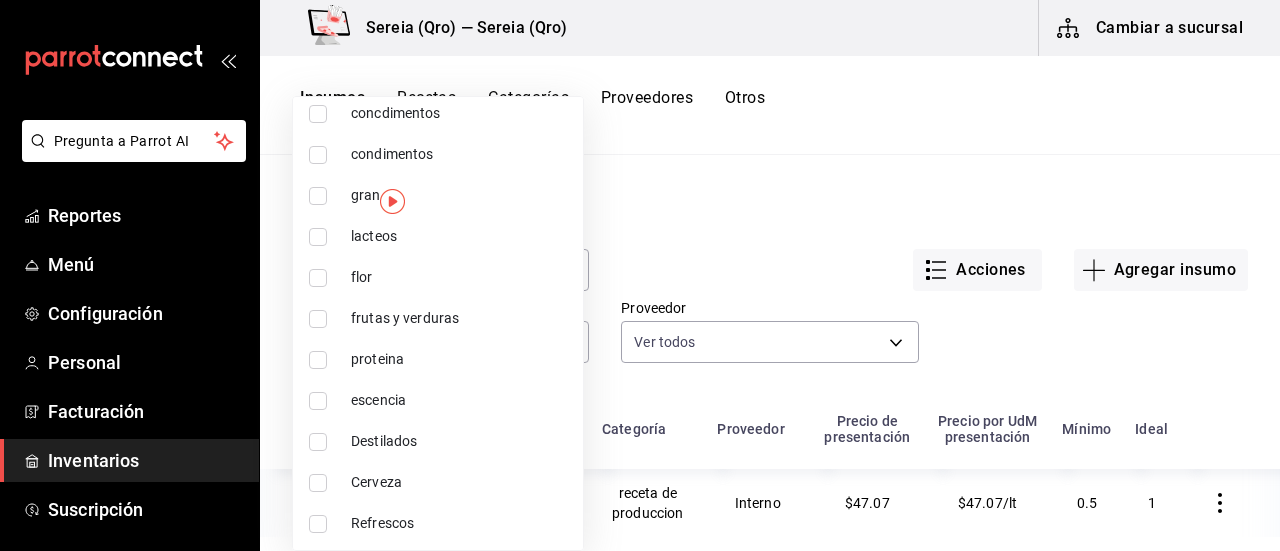 click at bounding box center [318, 524] 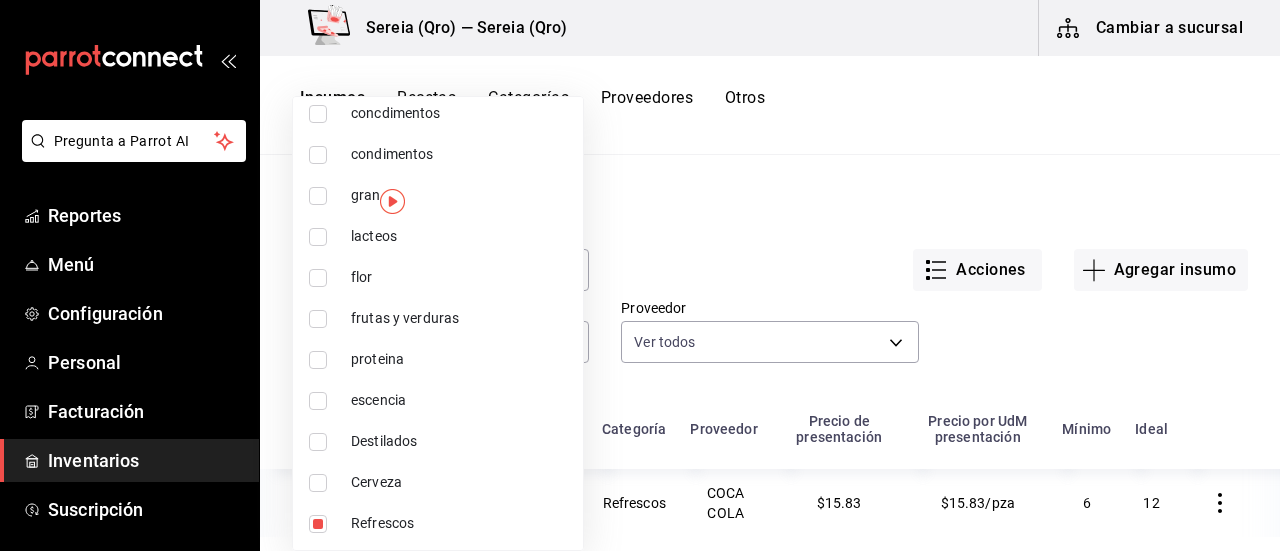 click at bounding box center (640, 275) 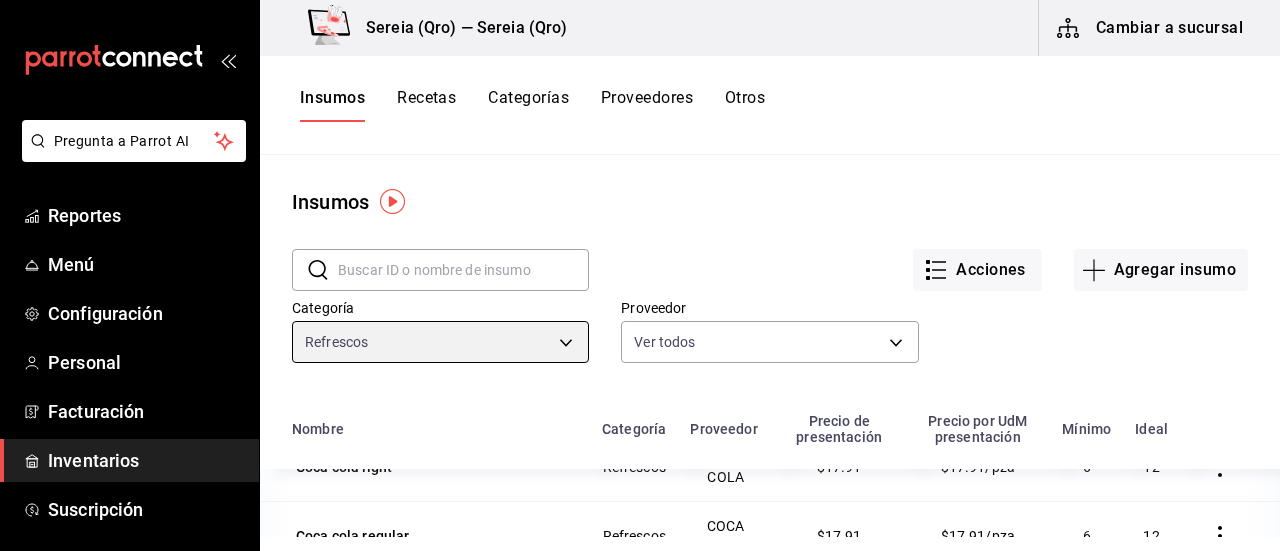 scroll, scrollTop: 400, scrollLeft: 0, axis: vertical 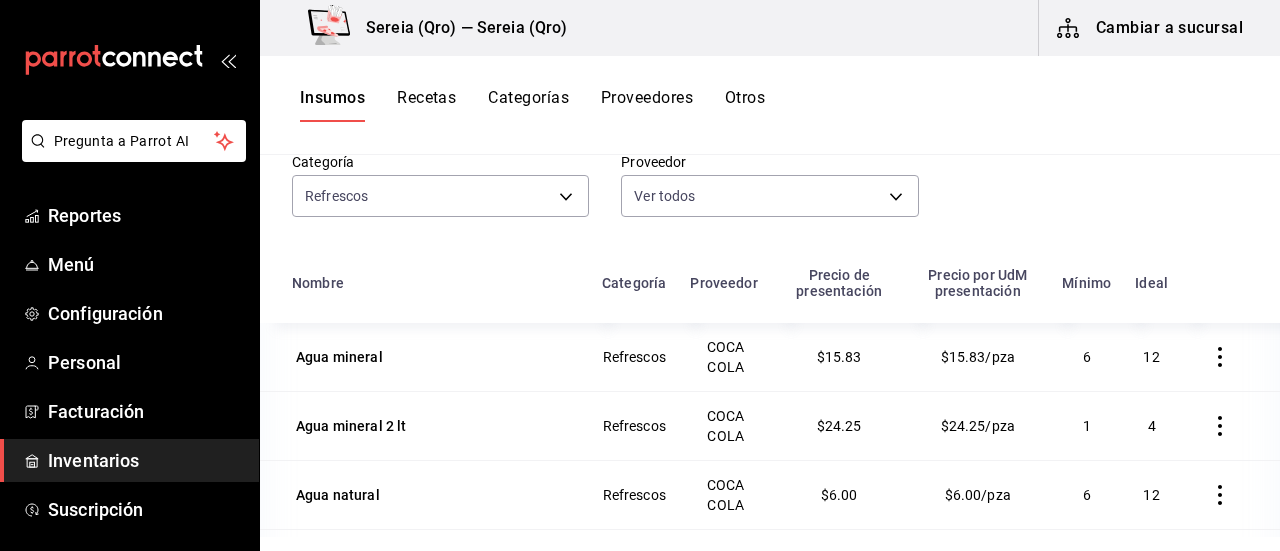 click on "Inventarios" at bounding box center (145, 460) 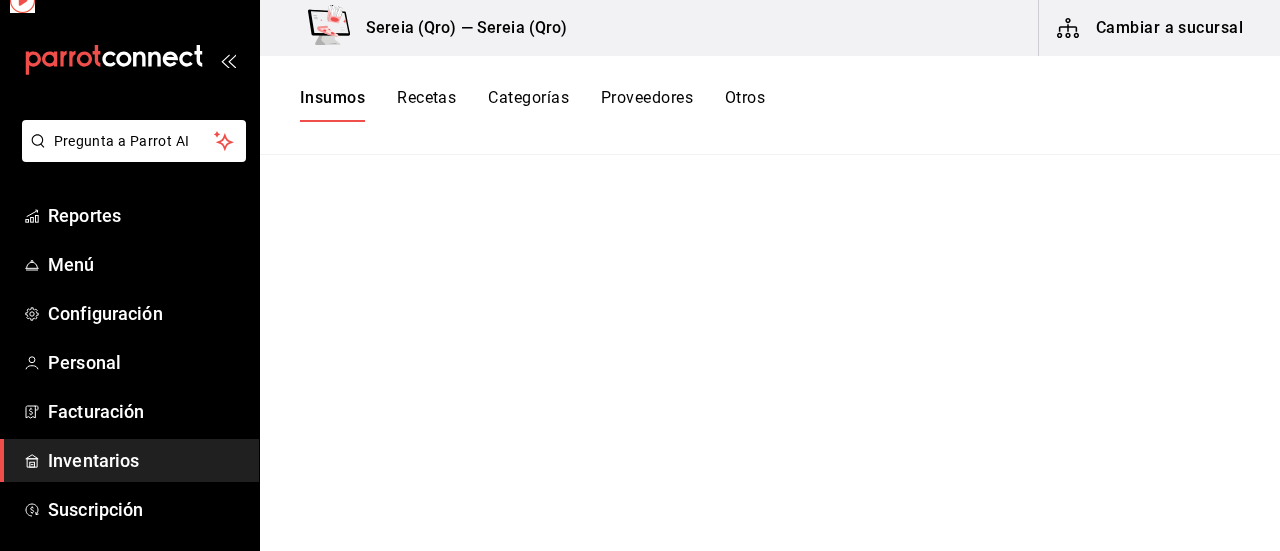 scroll, scrollTop: 0, scrollLeft: 0, axis: both 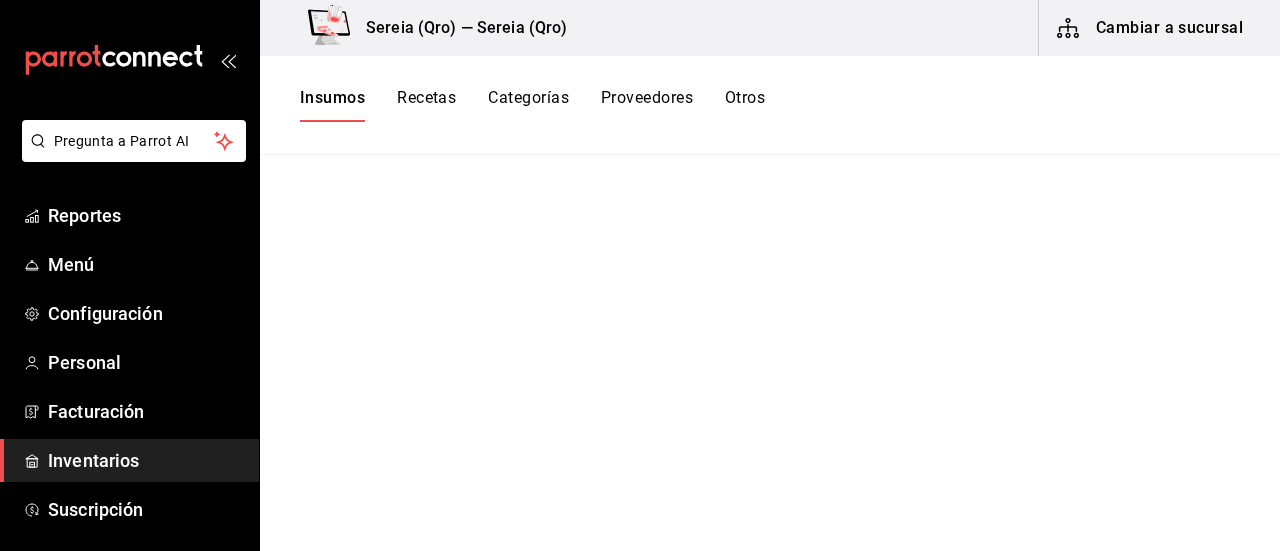 click on "Cambiar a sucursal" at bounding box center (1151, 28) 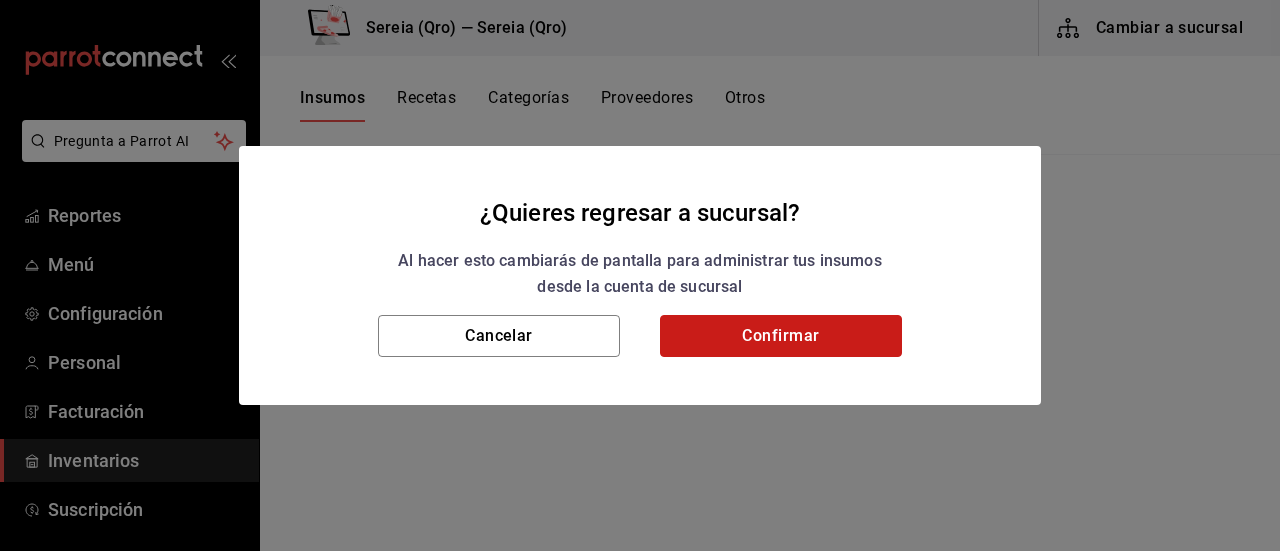 click on "Confirmar" at bounding box center [781, 336] 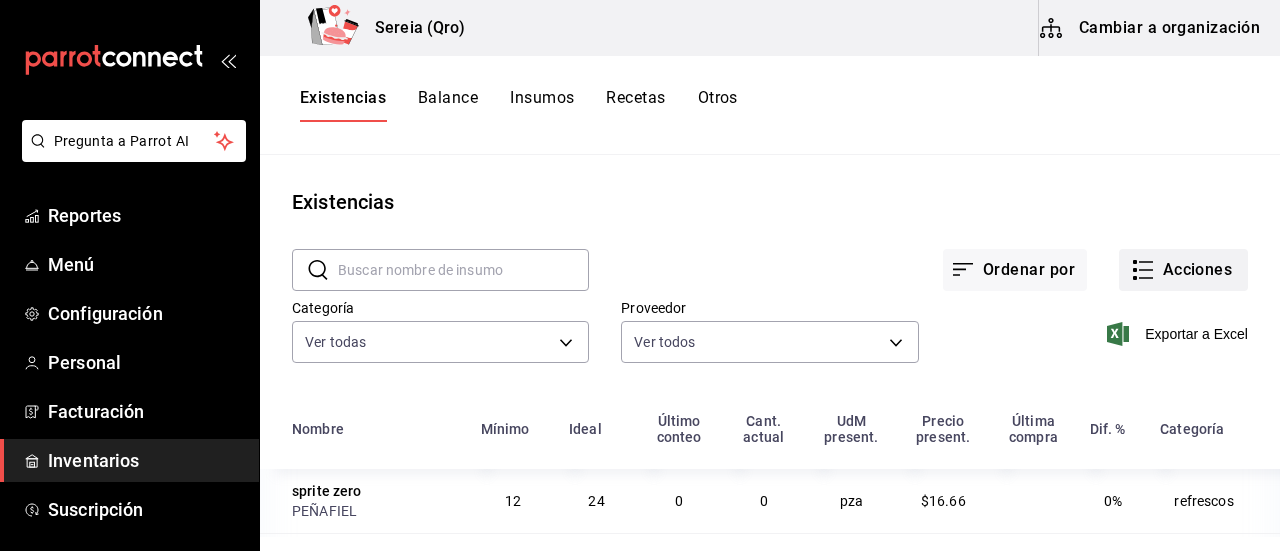 click 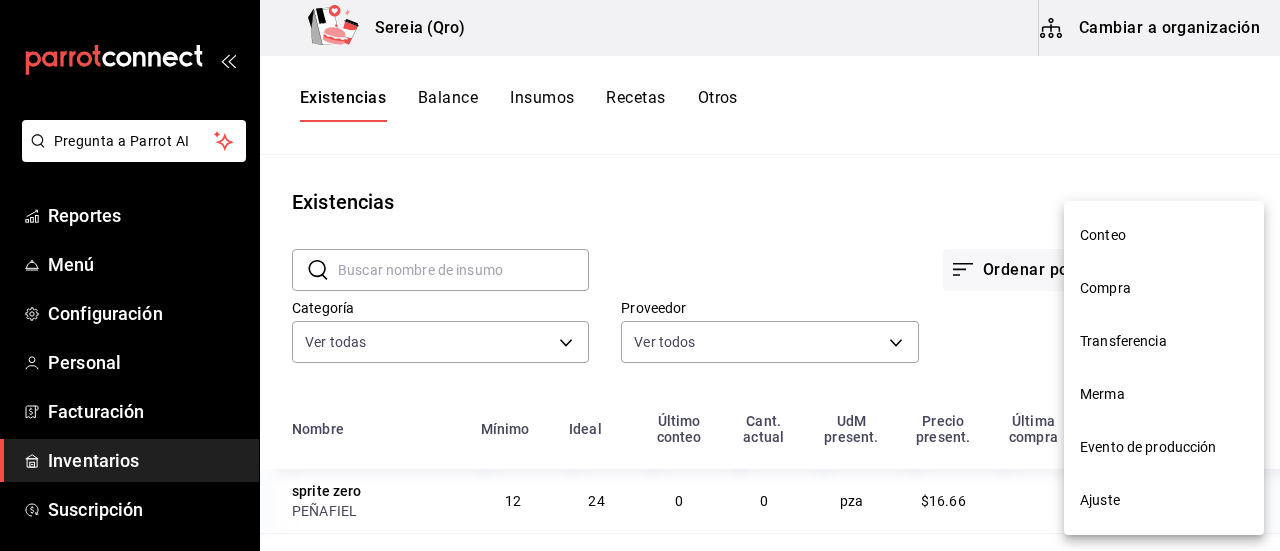 click on "Conteo" at bounding box center [1164, 235] 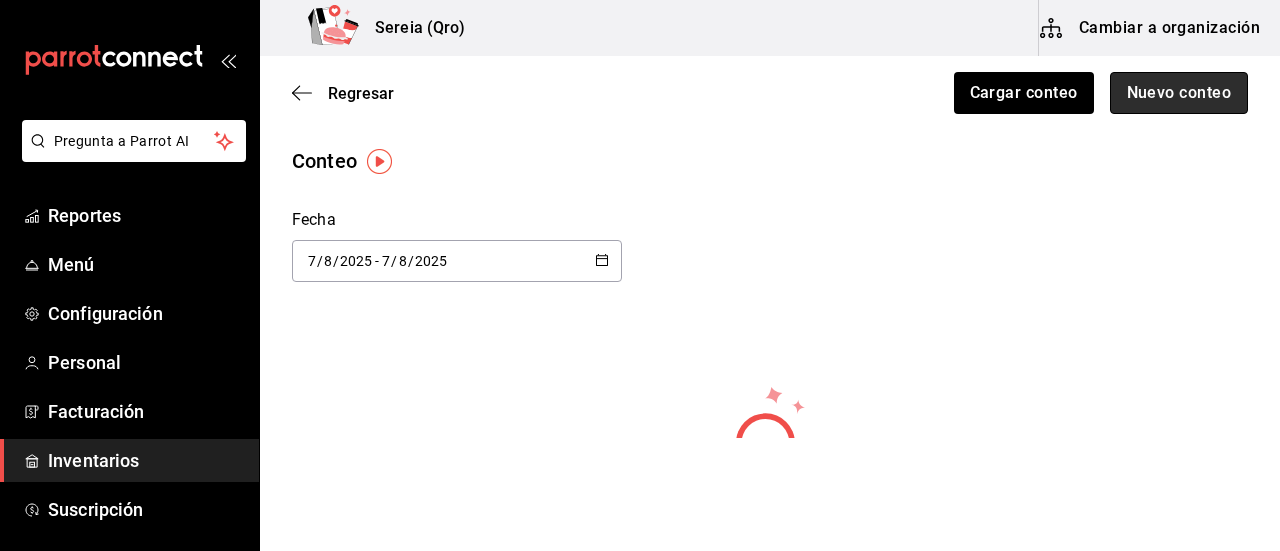 click on "Nuevo conteo" at bounding box center (1179, 93) 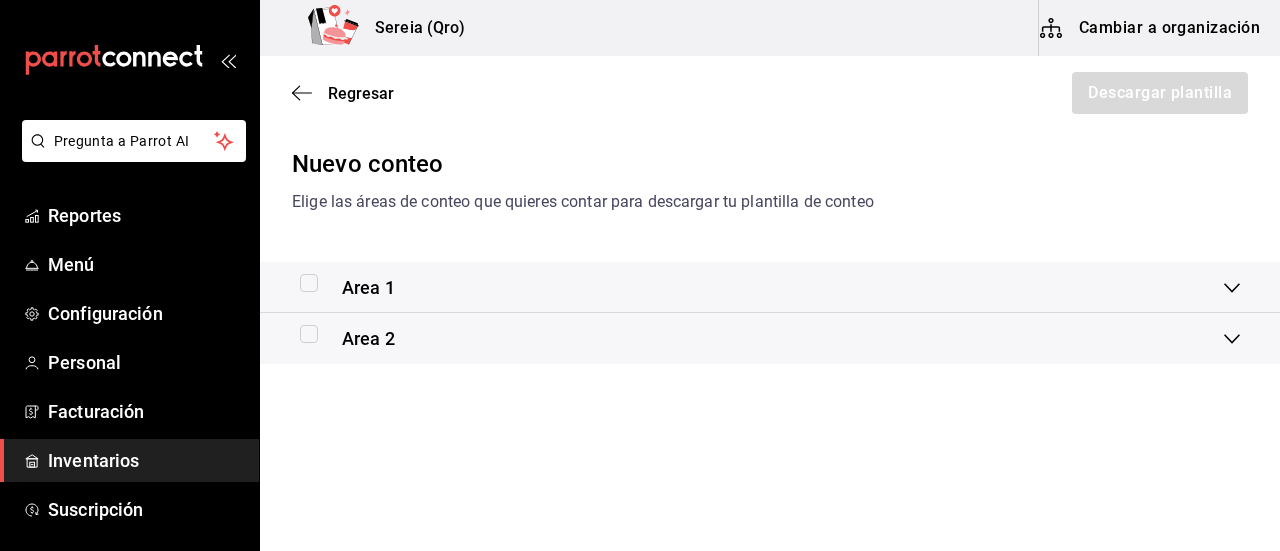 click at bounding box center (309, 283) 